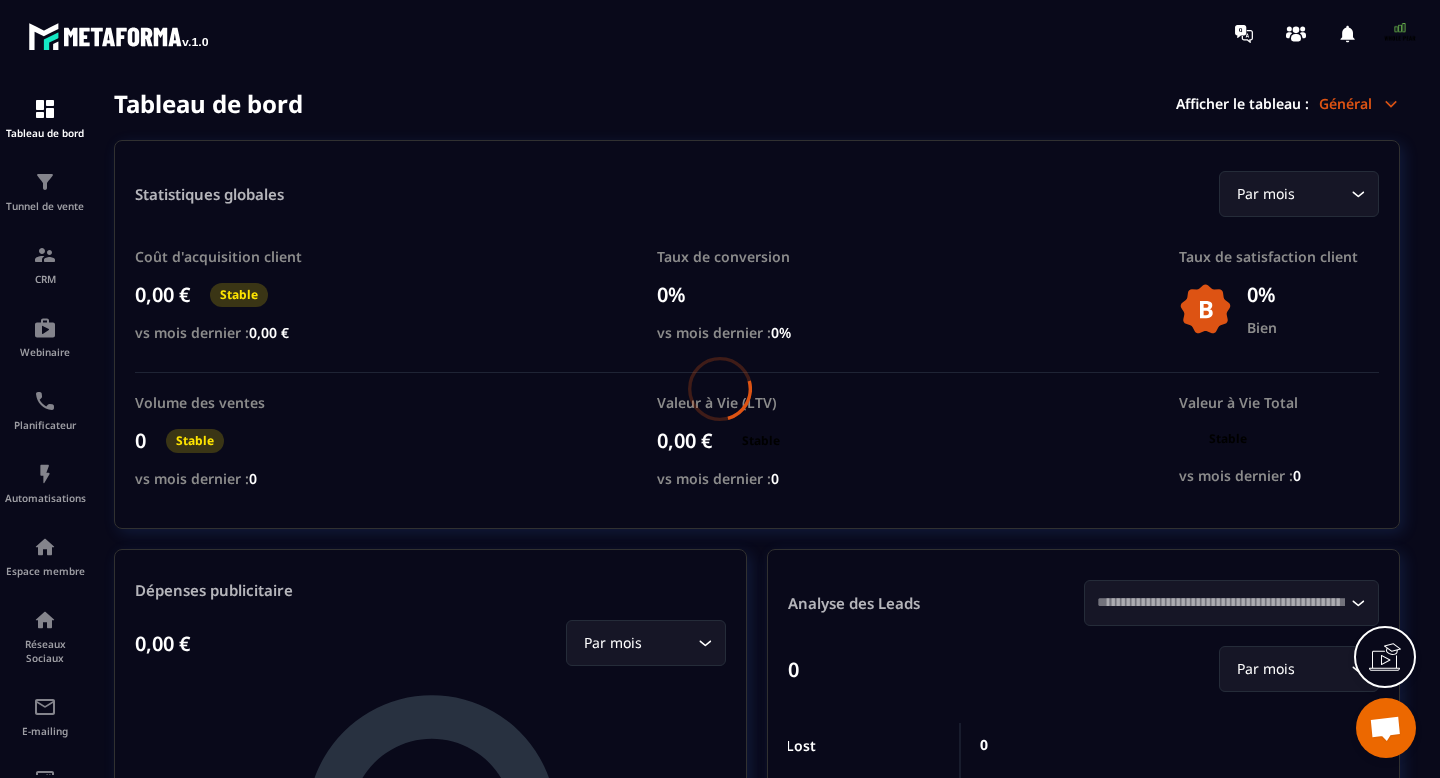 scroll, scrollTop: 0, scrollLeft: 0, axis: both 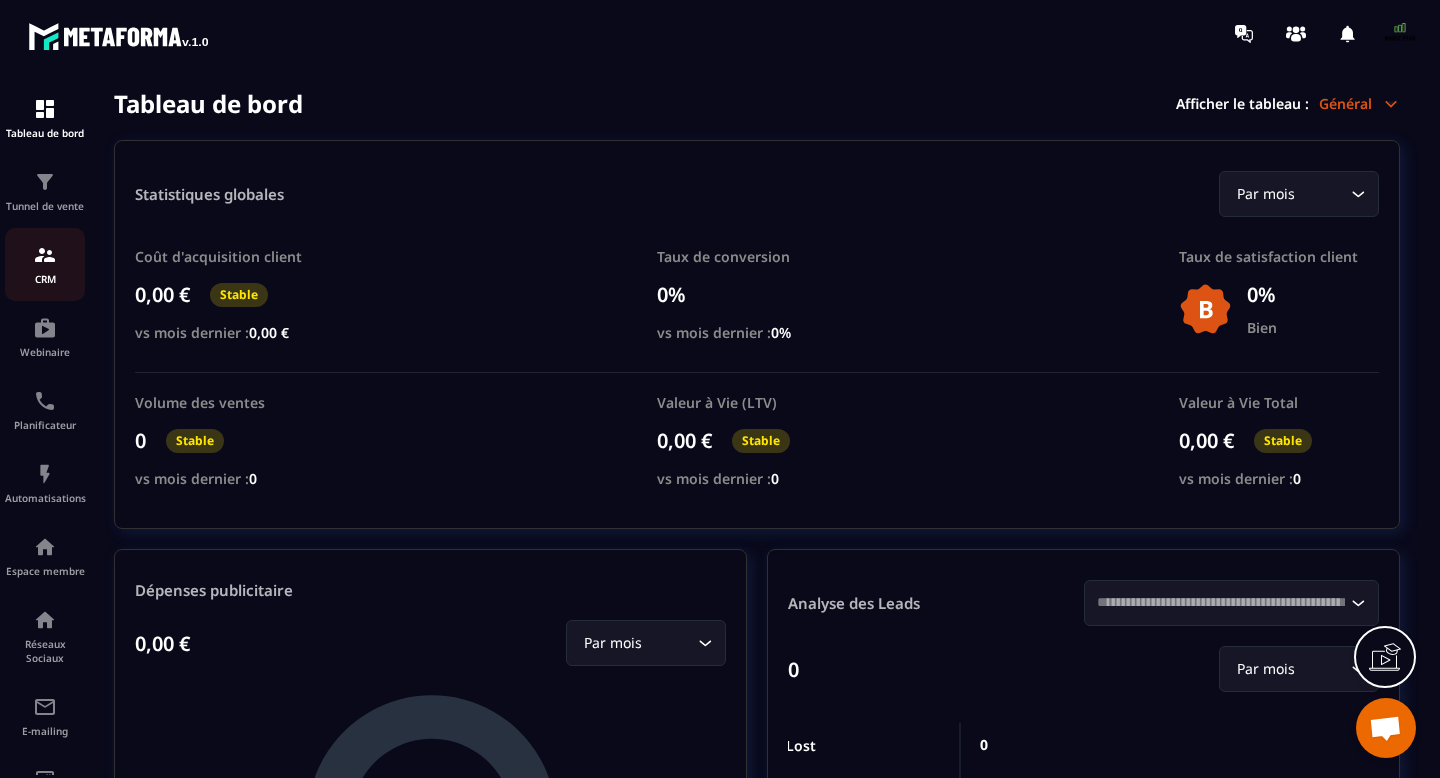 click at bounding box center (45, 255) 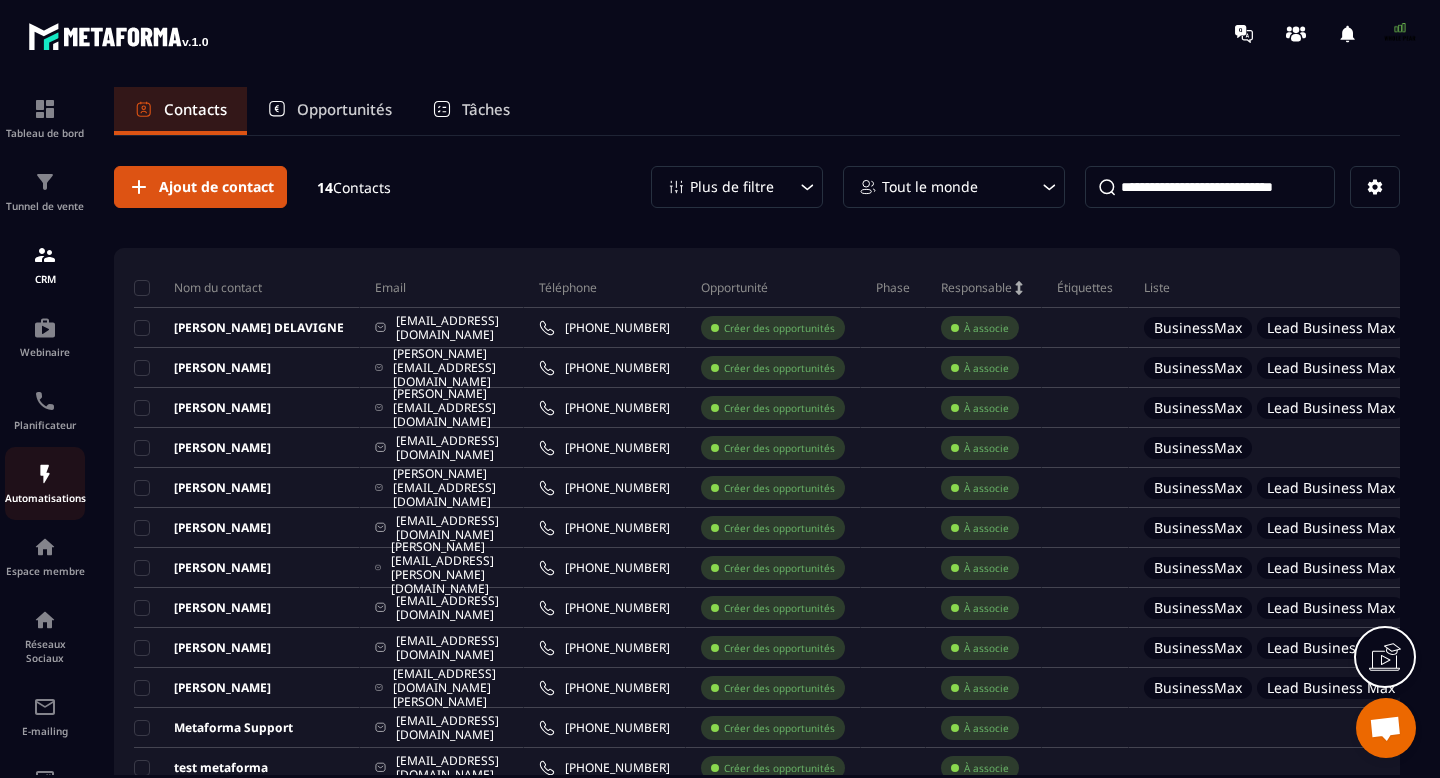 click at bounding box center (45, 474) 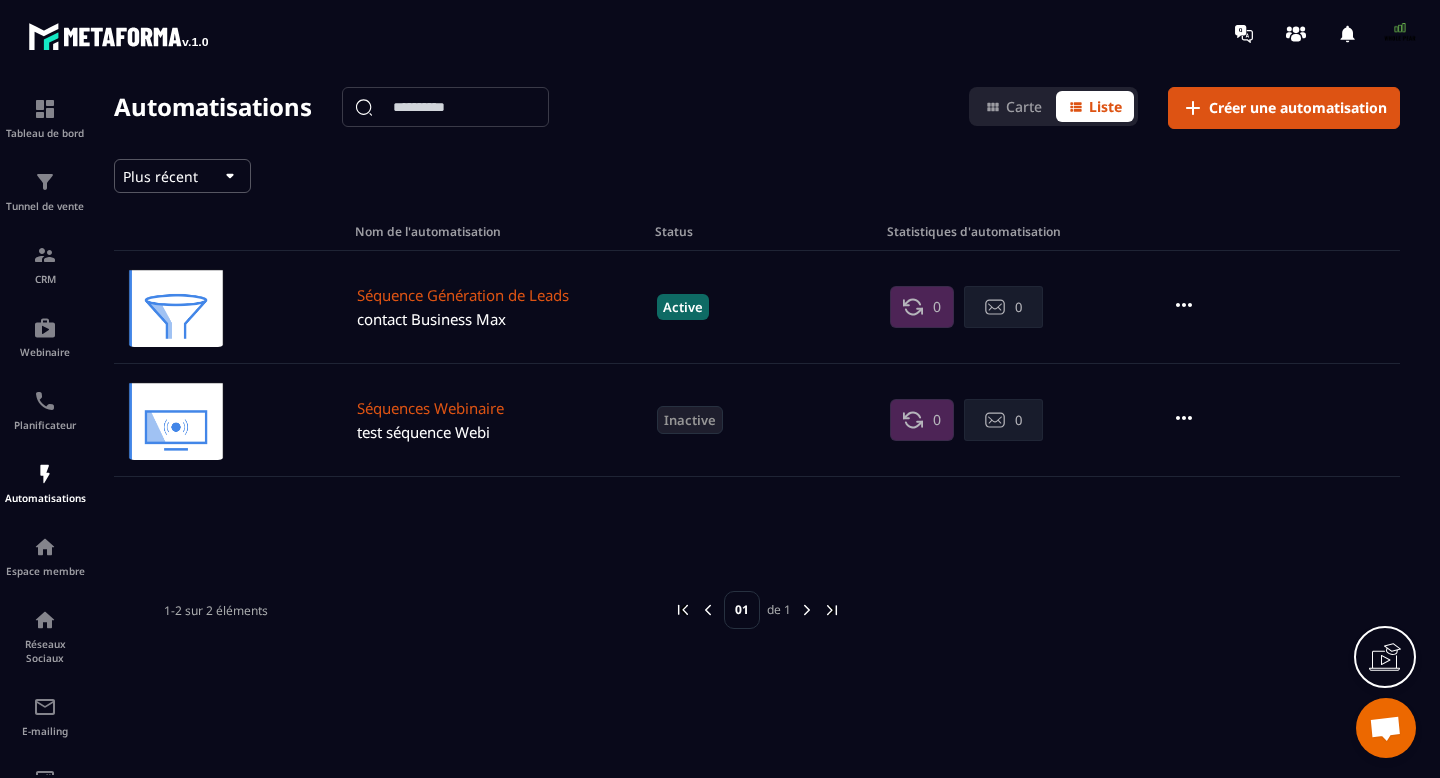 click on "contact Business Max" at bounding box center (502, 319) 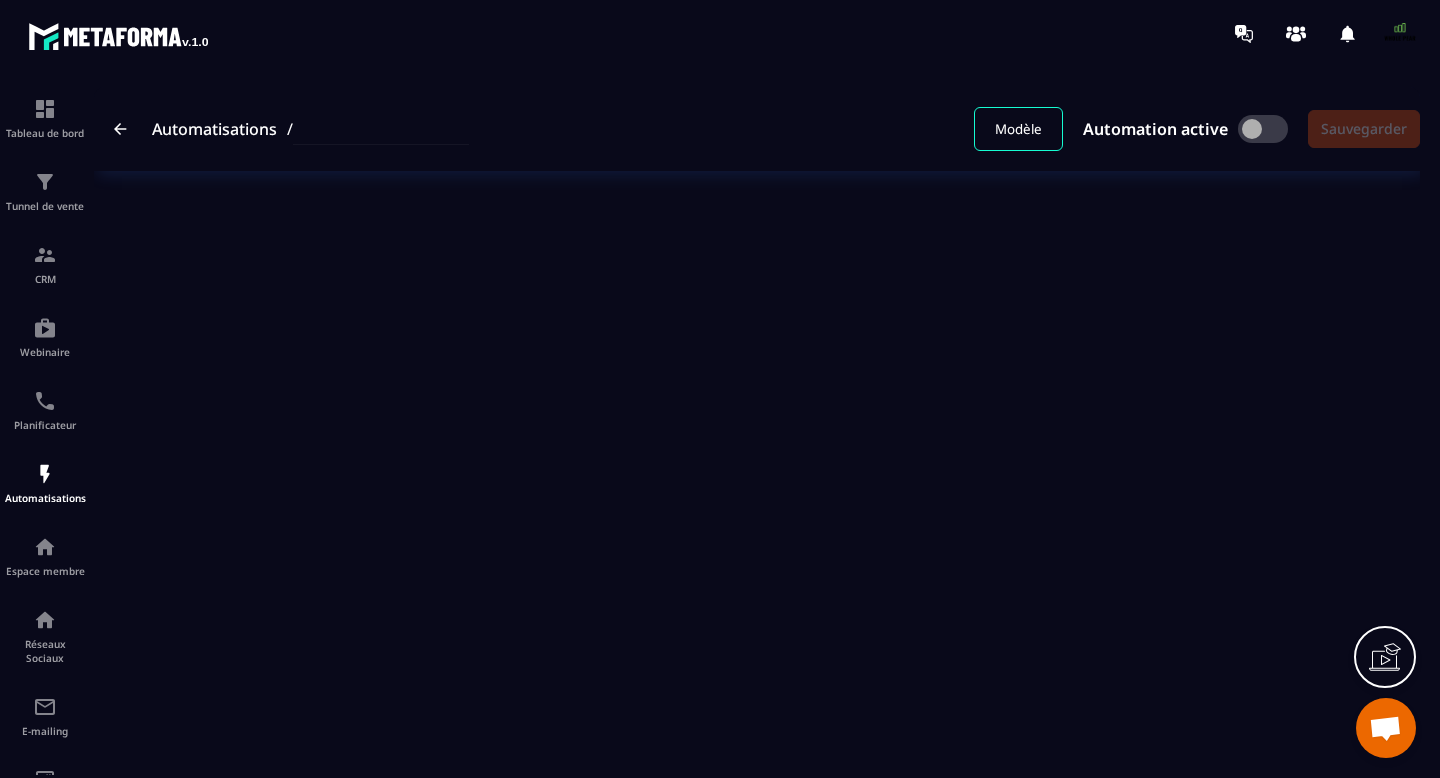 type on "**********" 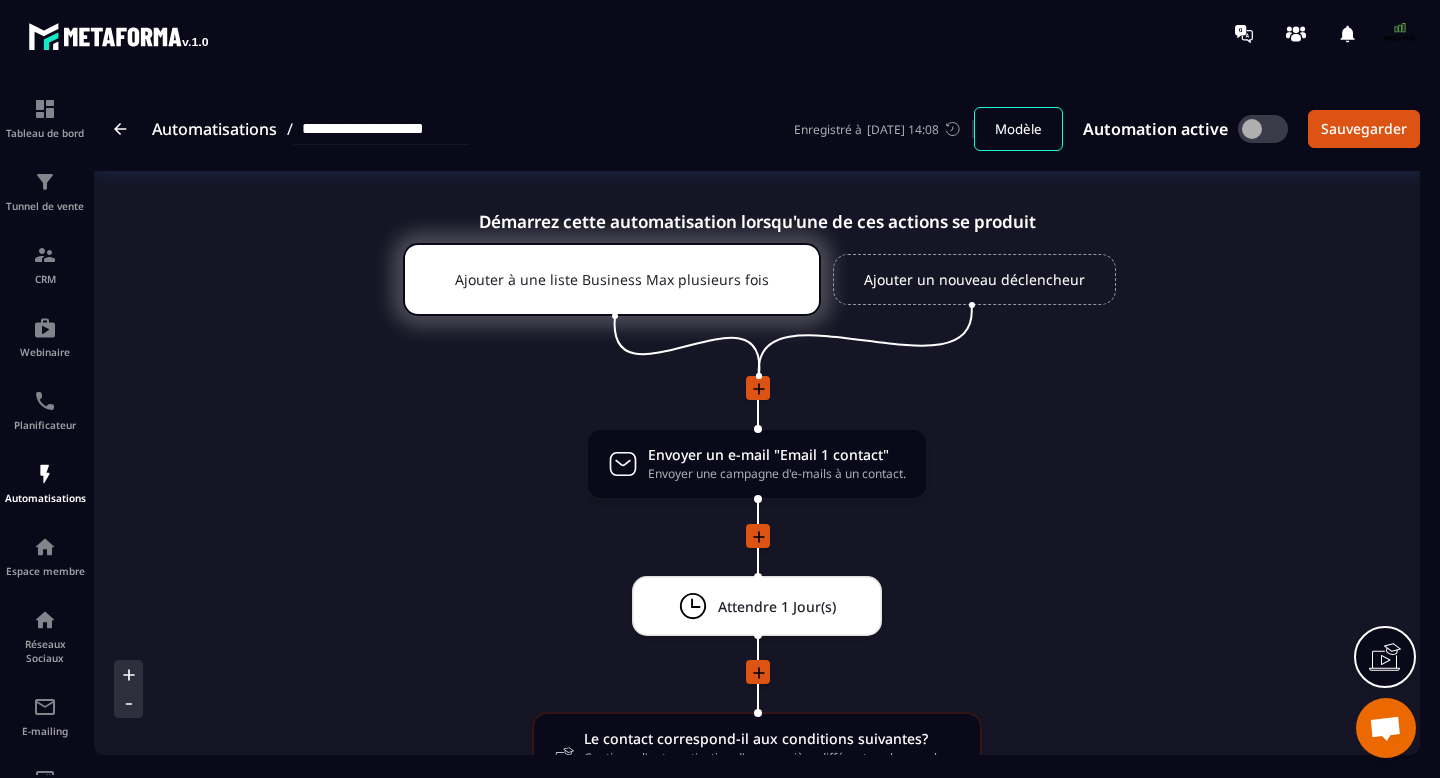 scroll, scrollTop: 0, scrollLeft: 0, axis: both 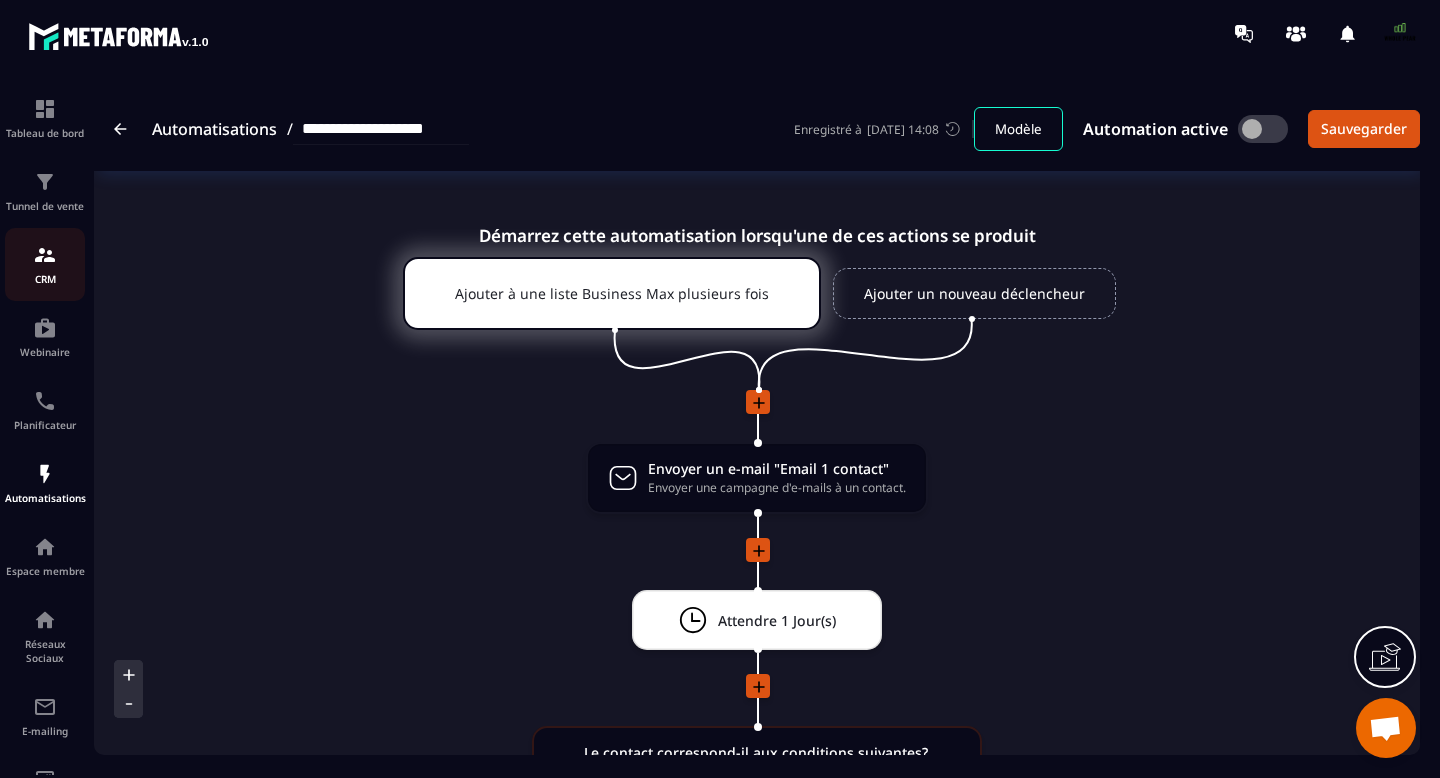 click at bounding box center [45, 255] 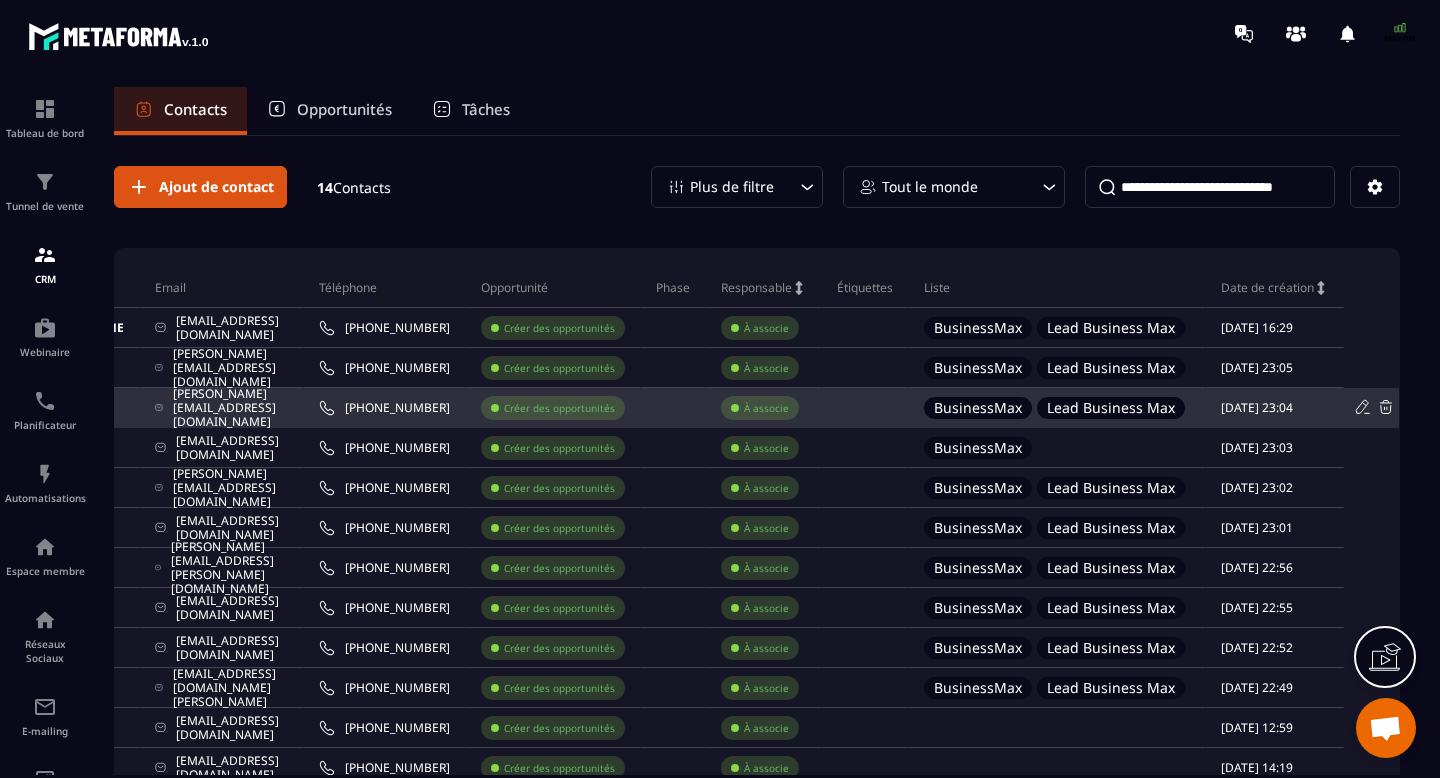 scroll, scrollTop: 0, scrollLeft: 372, axis: horizontal 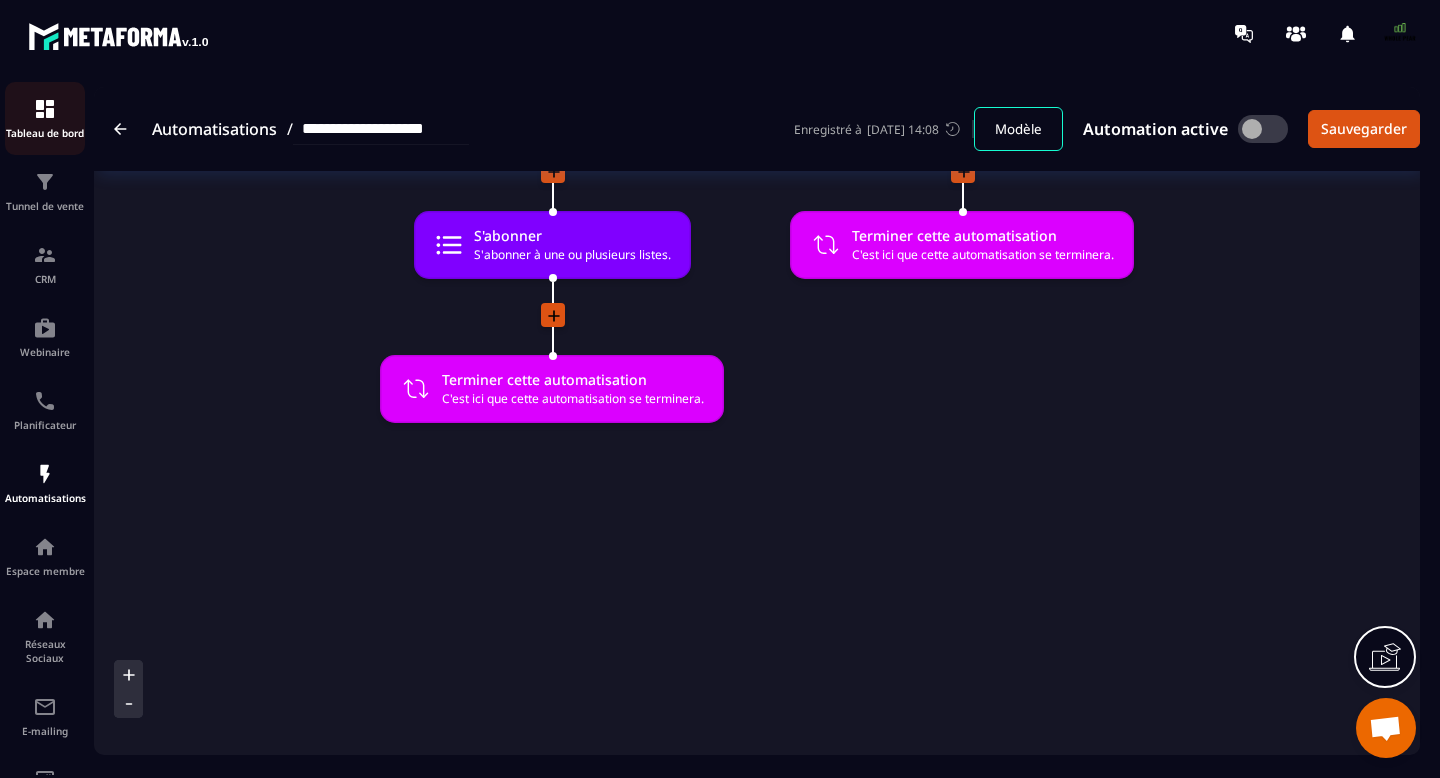 click on "Tableau de bord" at bounding box center (45, 118) 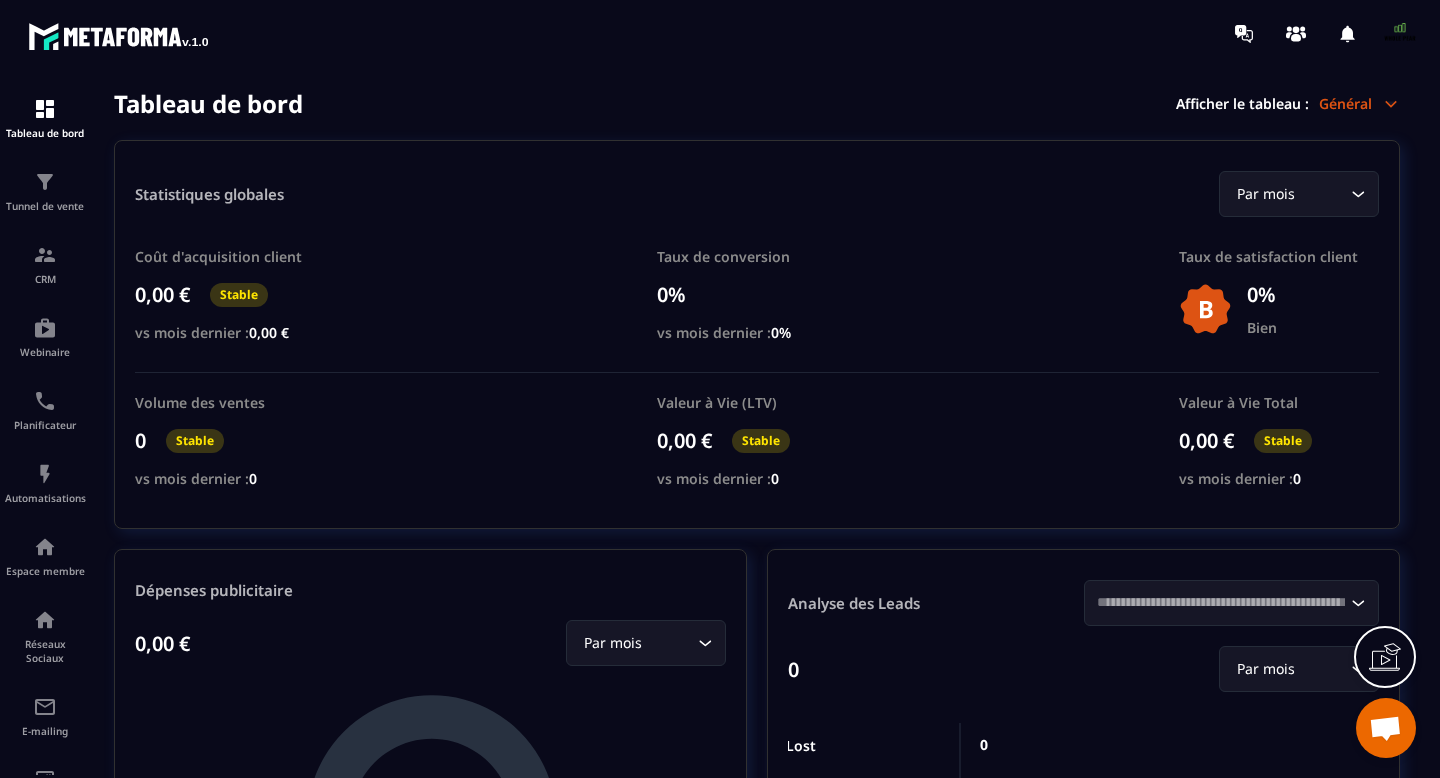 click on "Général" at bounding box center [1359, 103] 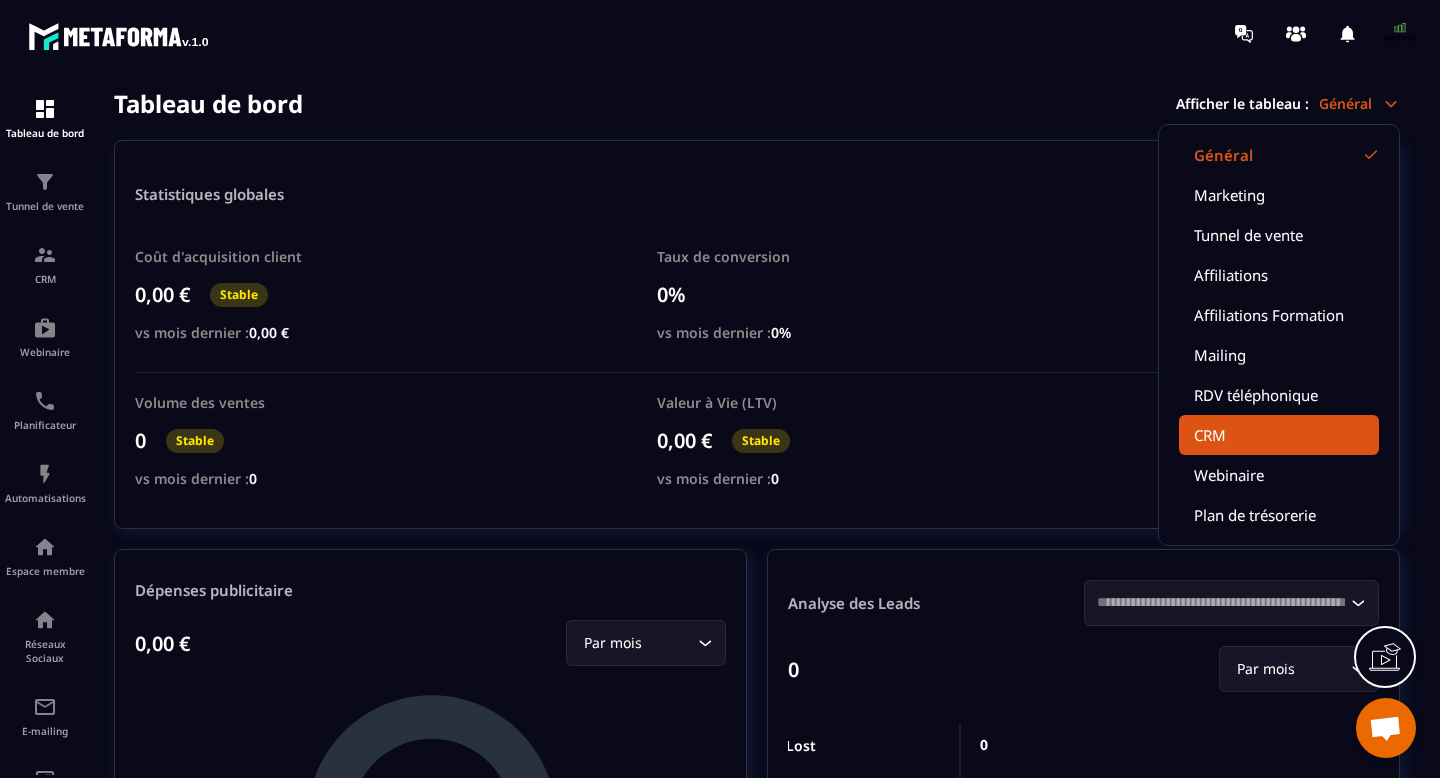 click on "CRM" at bounding box center [1279, 435] 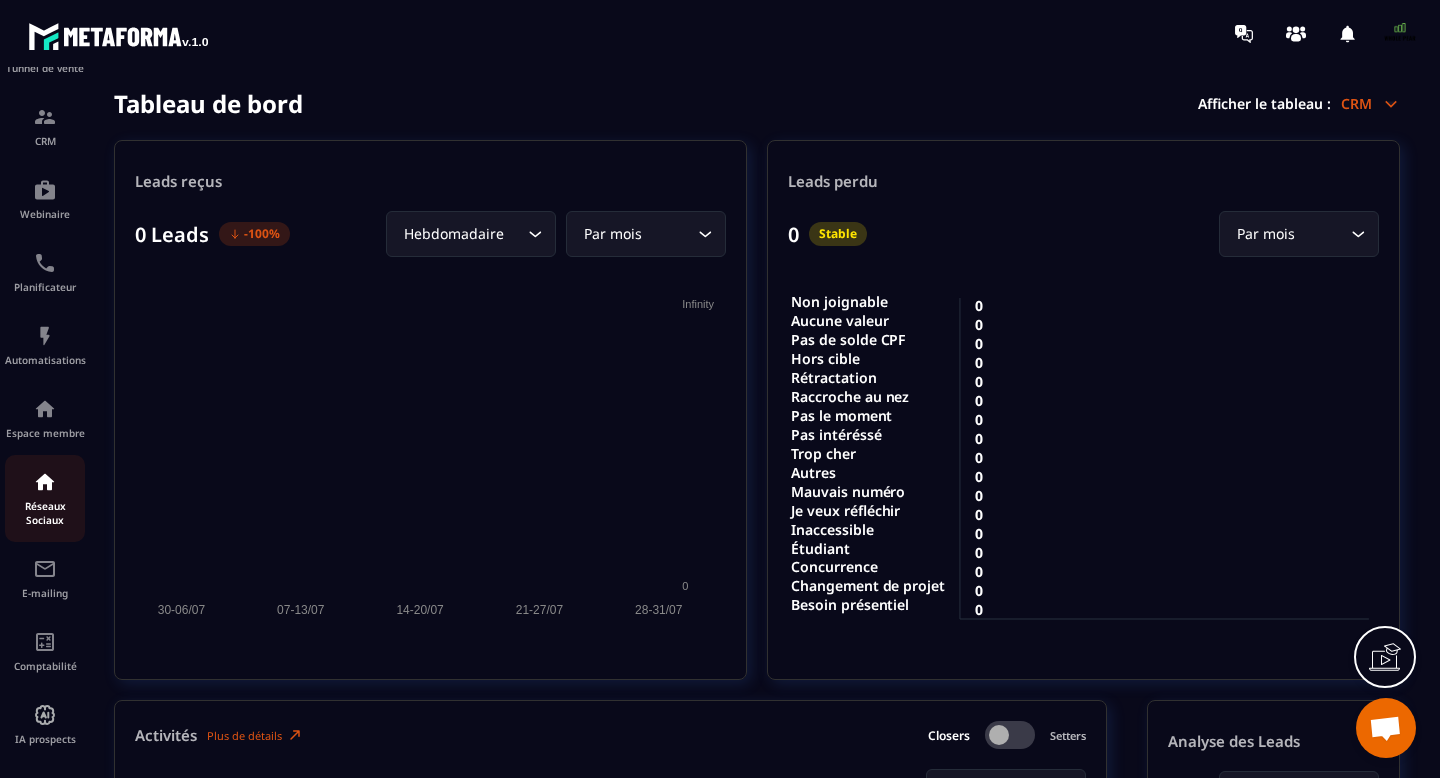 scroll, scrollTop: 148, scrollLeft: 0, axis: vertical 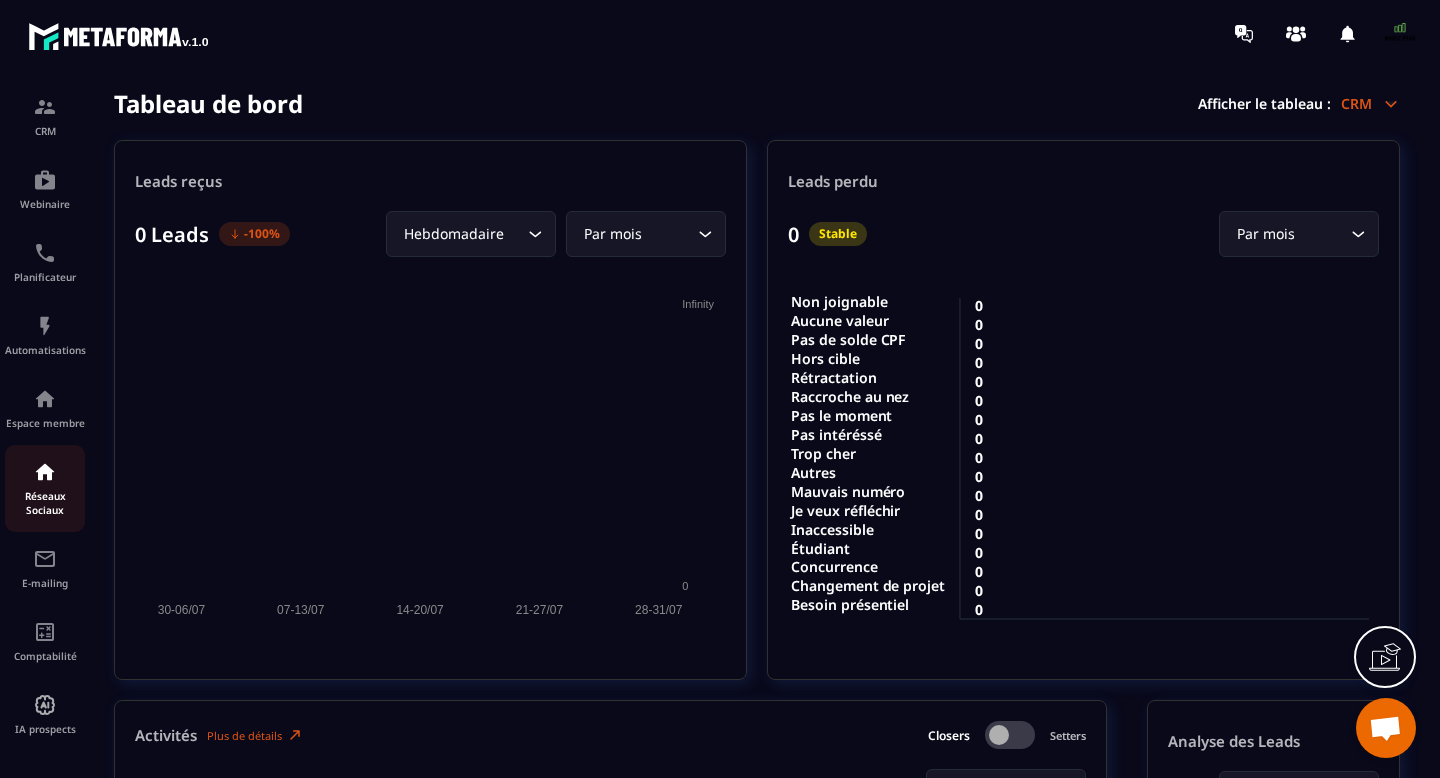 click at bounding box center (45, 472) 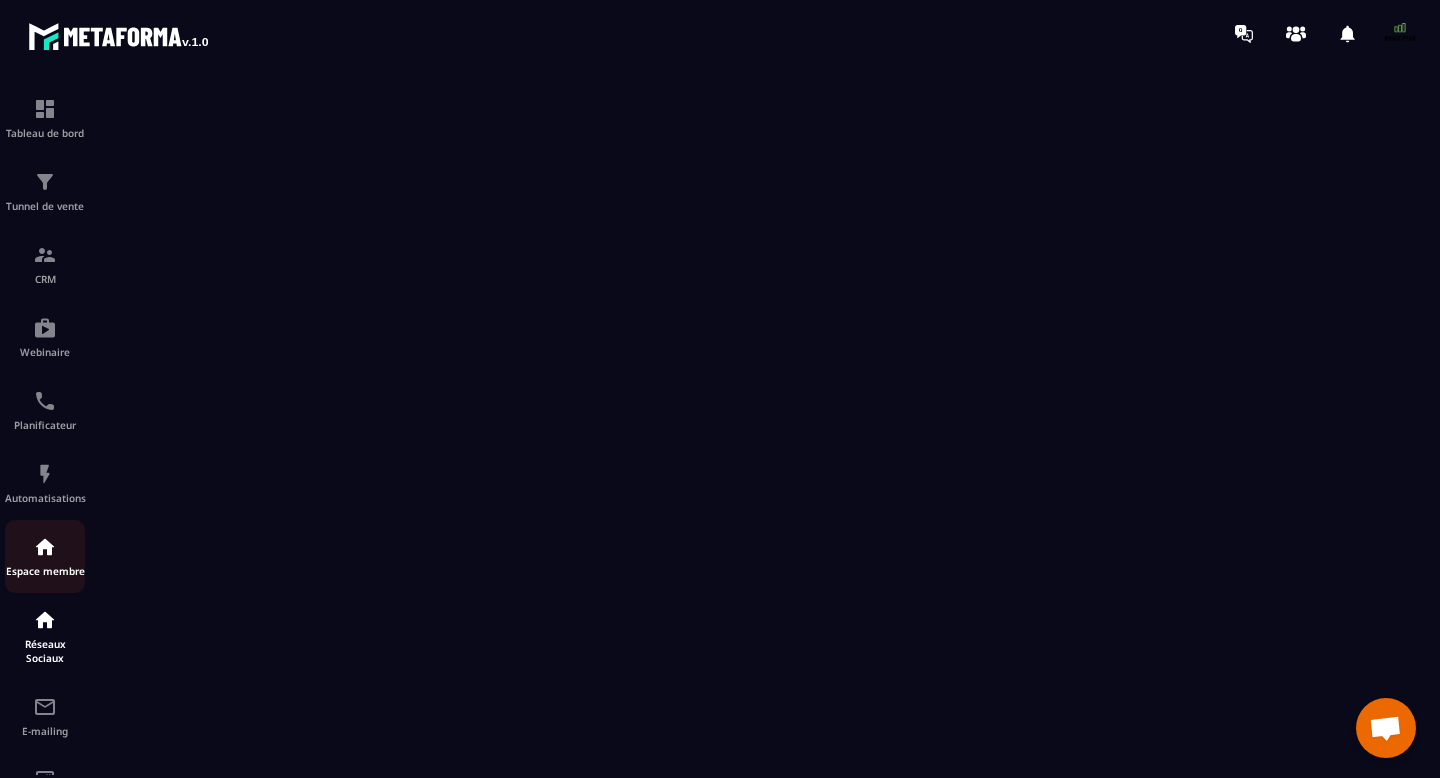 click at bounding box center [45, 547] 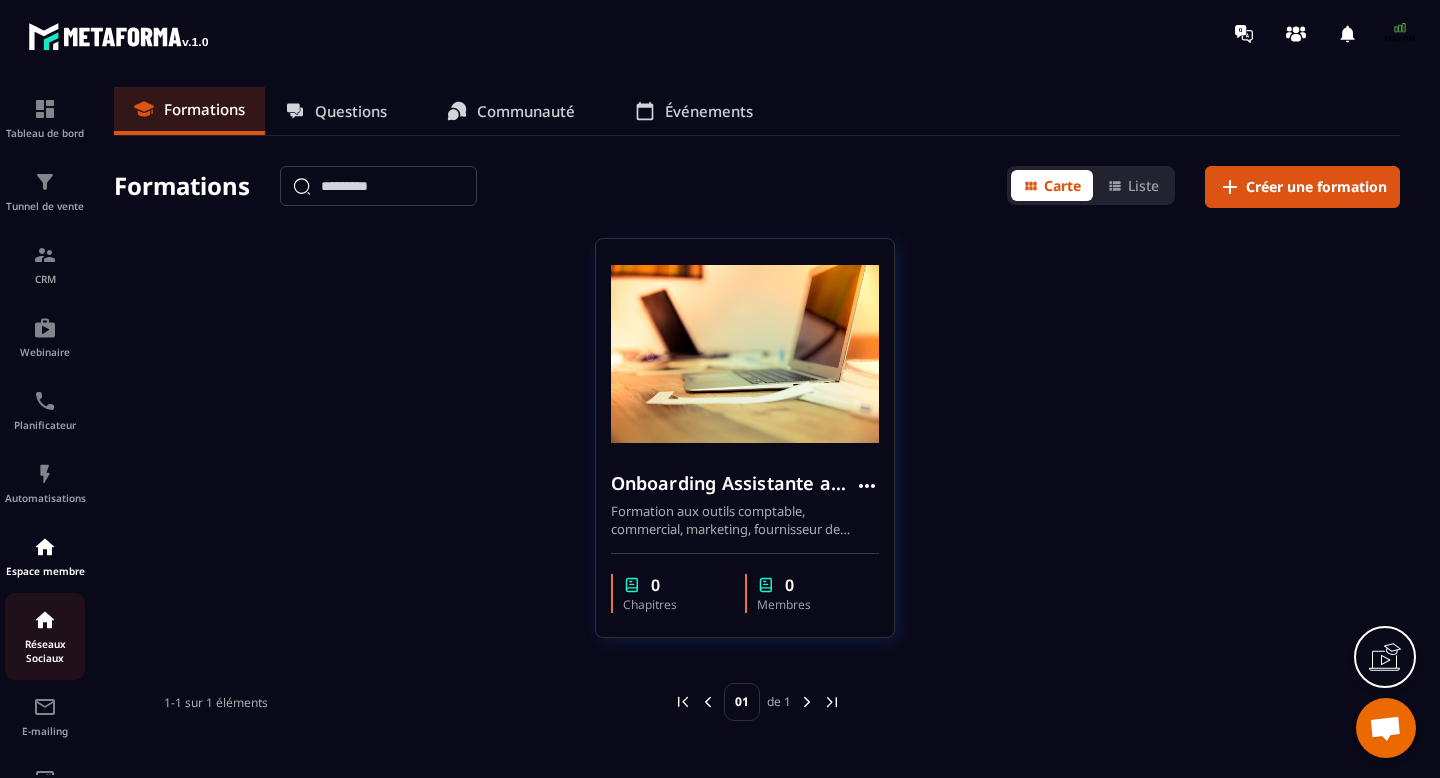 click on "Réseaux Sociaux" at bounding box center [45, 651] 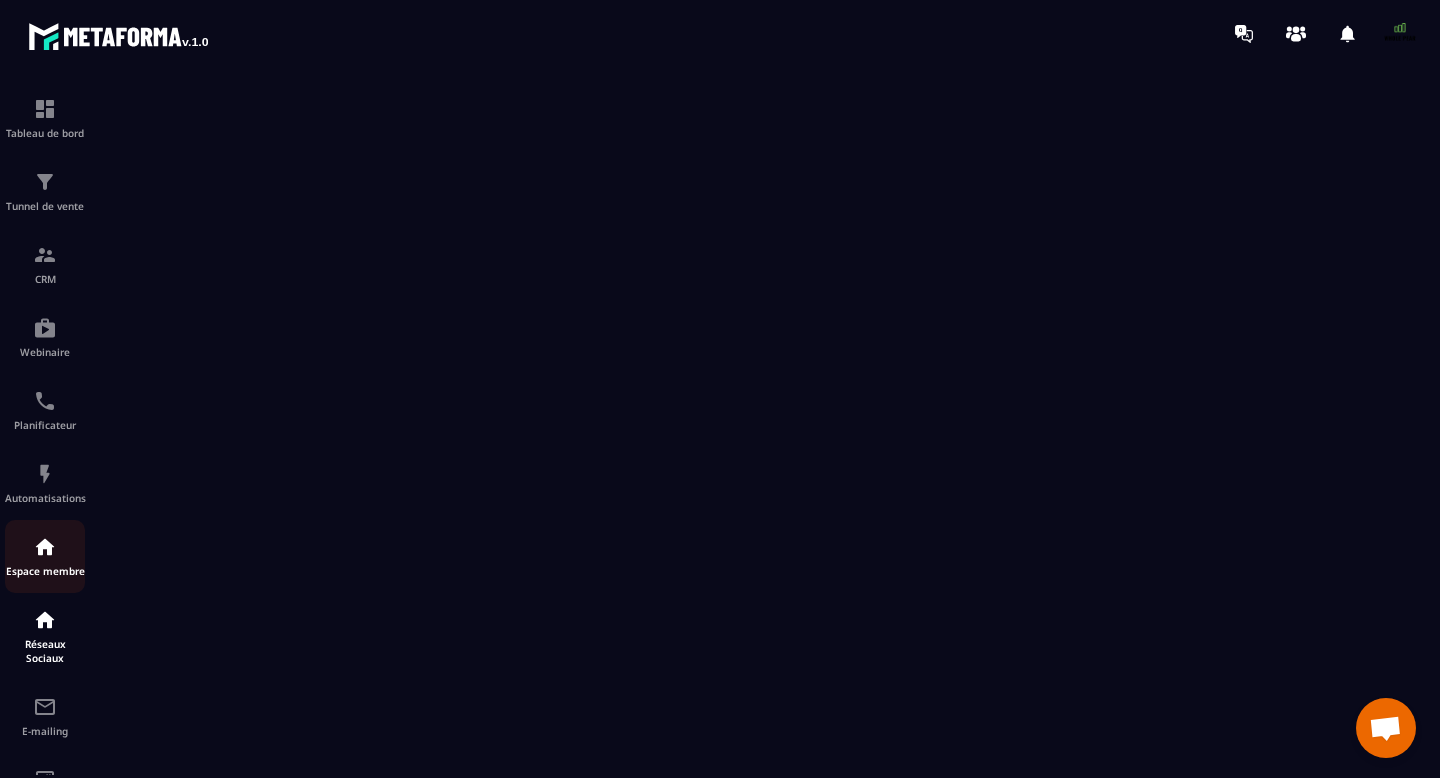 click on "Espace membre" at bounding box center [45, 556] 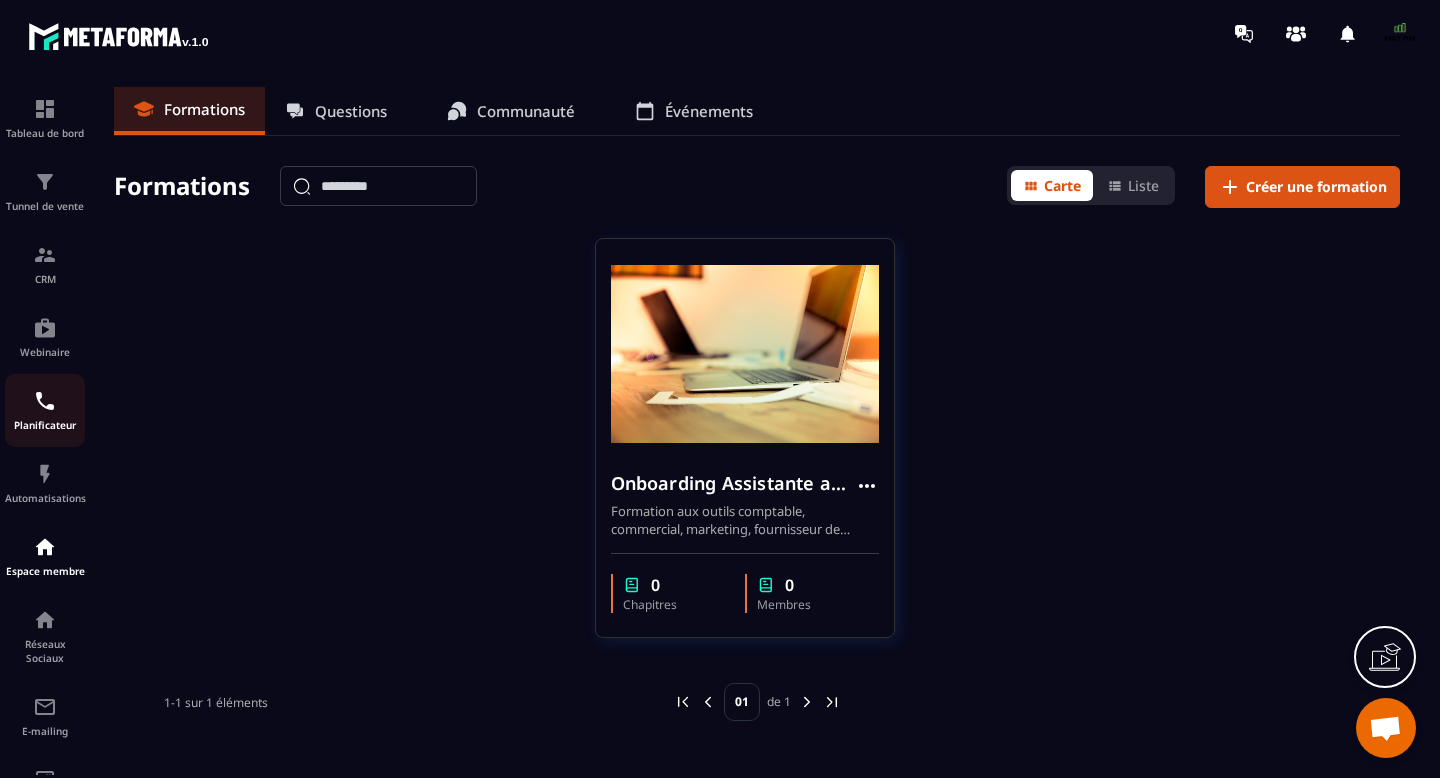 click on "Planificateur" at bounding box center (45, 425) 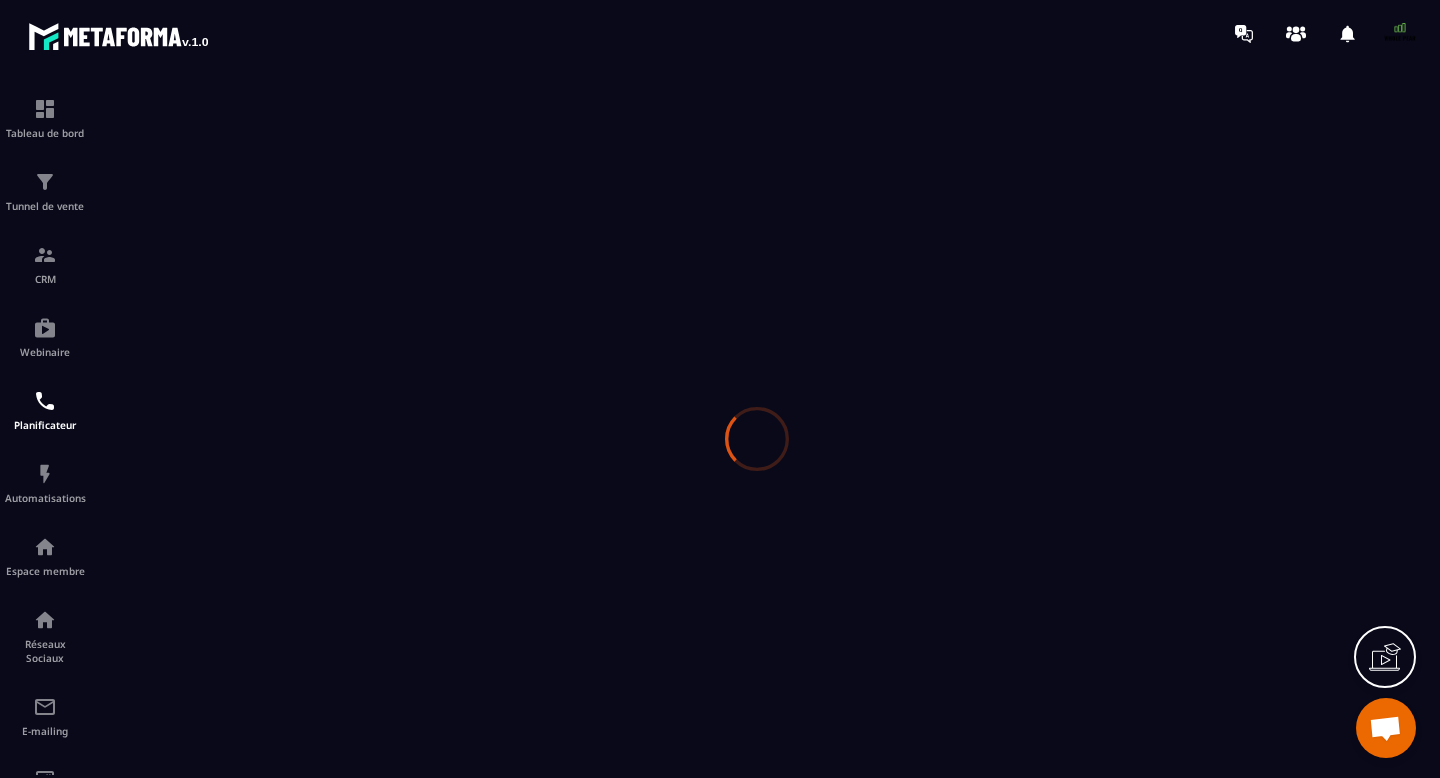 scroll, scrollTop: 0, scrollLeft: 0, axis: both 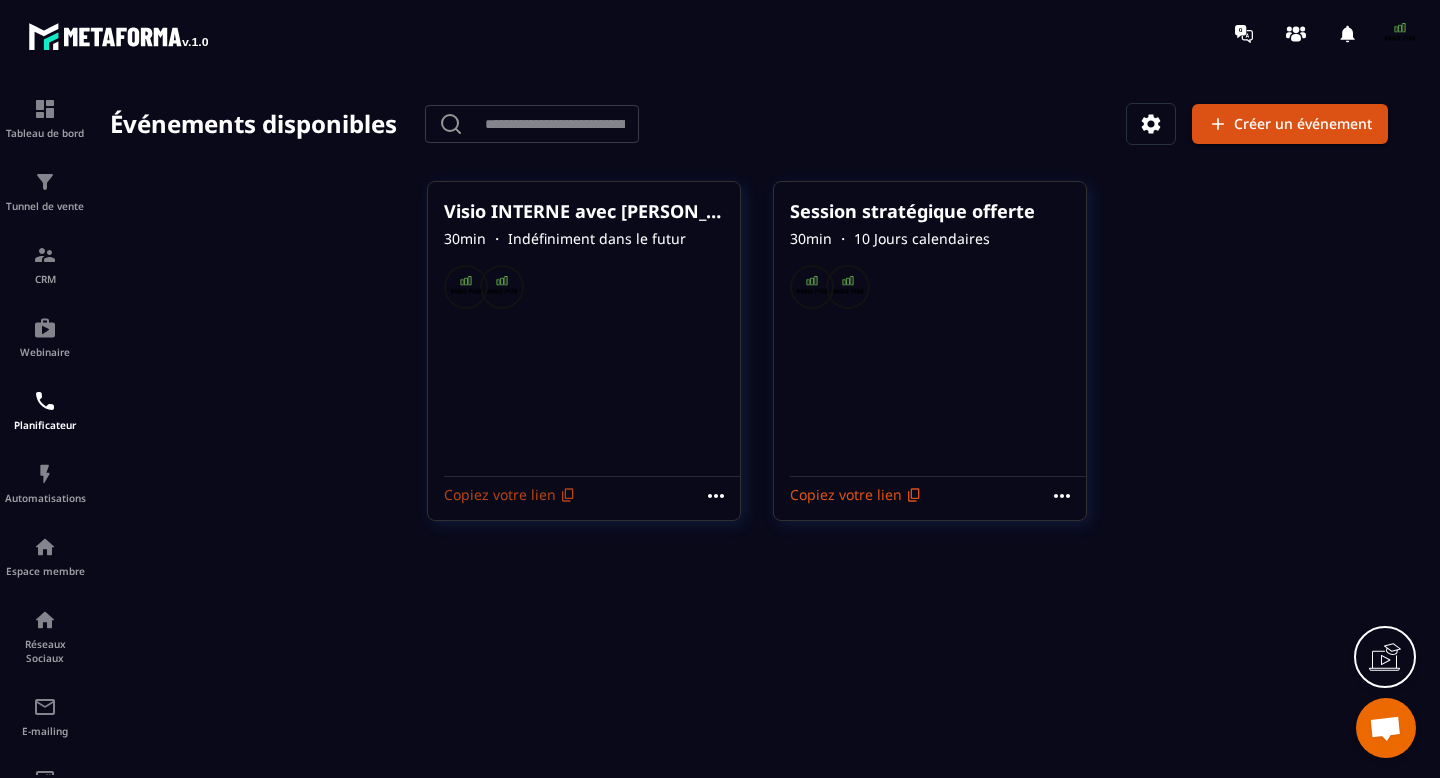 click 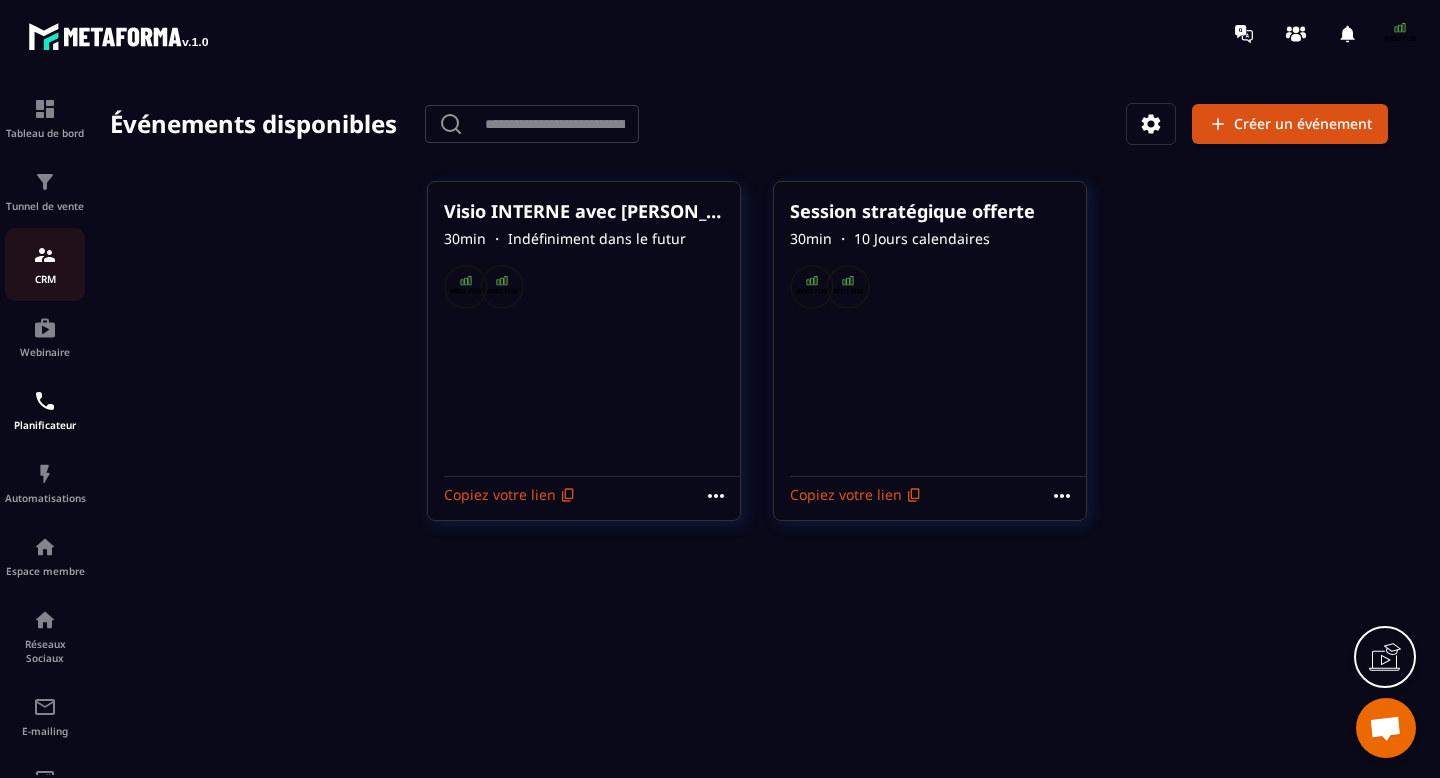 click at bounding box center [45, 255] 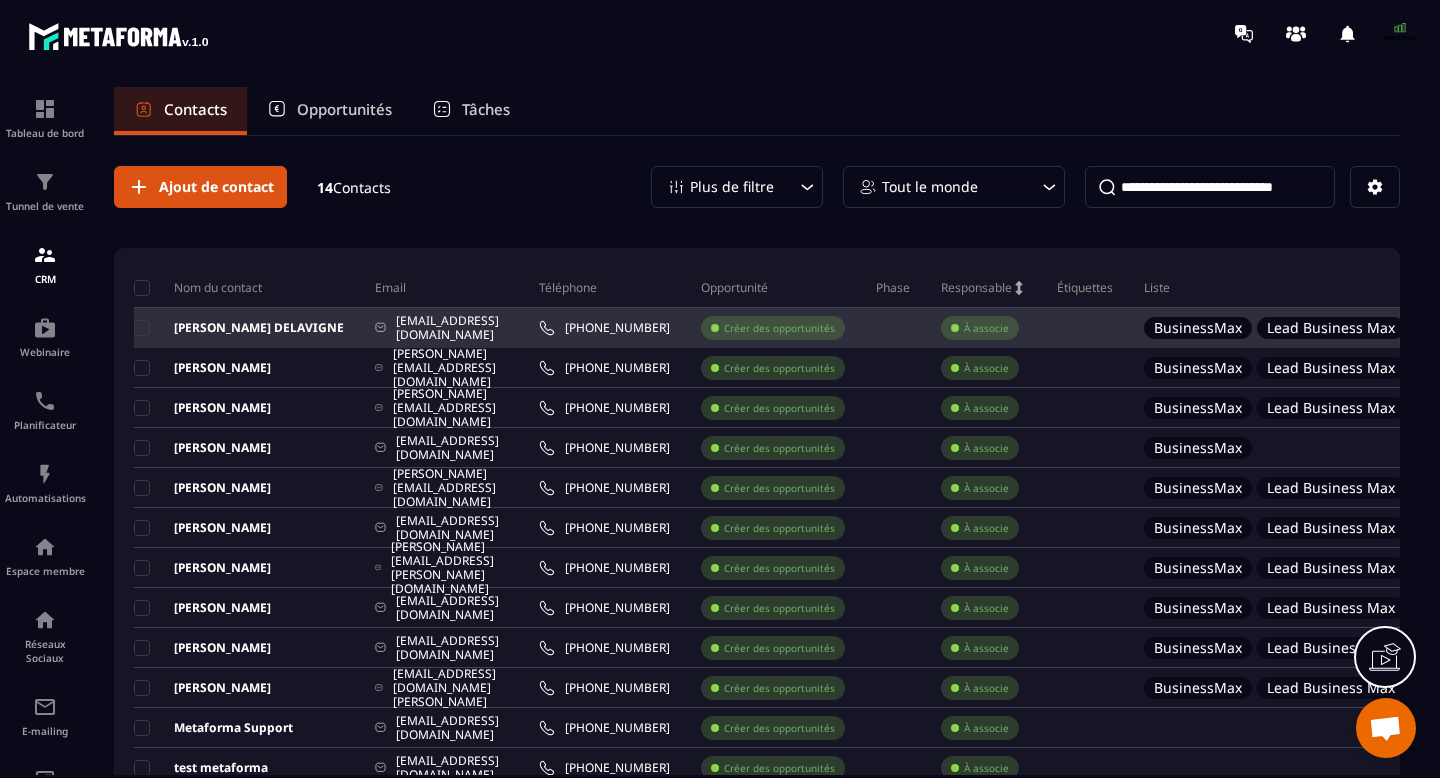 click on "[PERSON_NAME] DELAVIGNE" at bounding box center (239, 328) 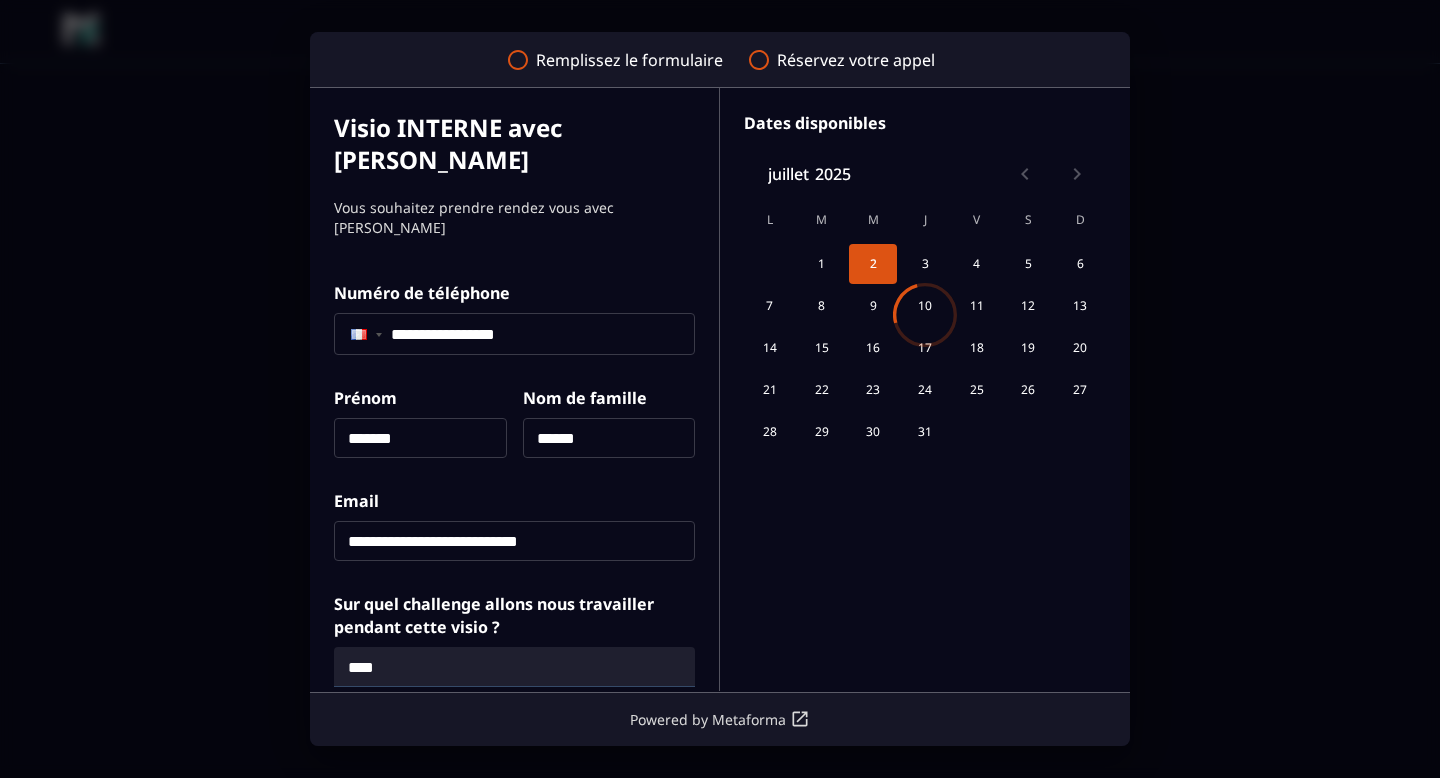 scroll, scrollTop: 0, scrollLeft: 0, axis: both 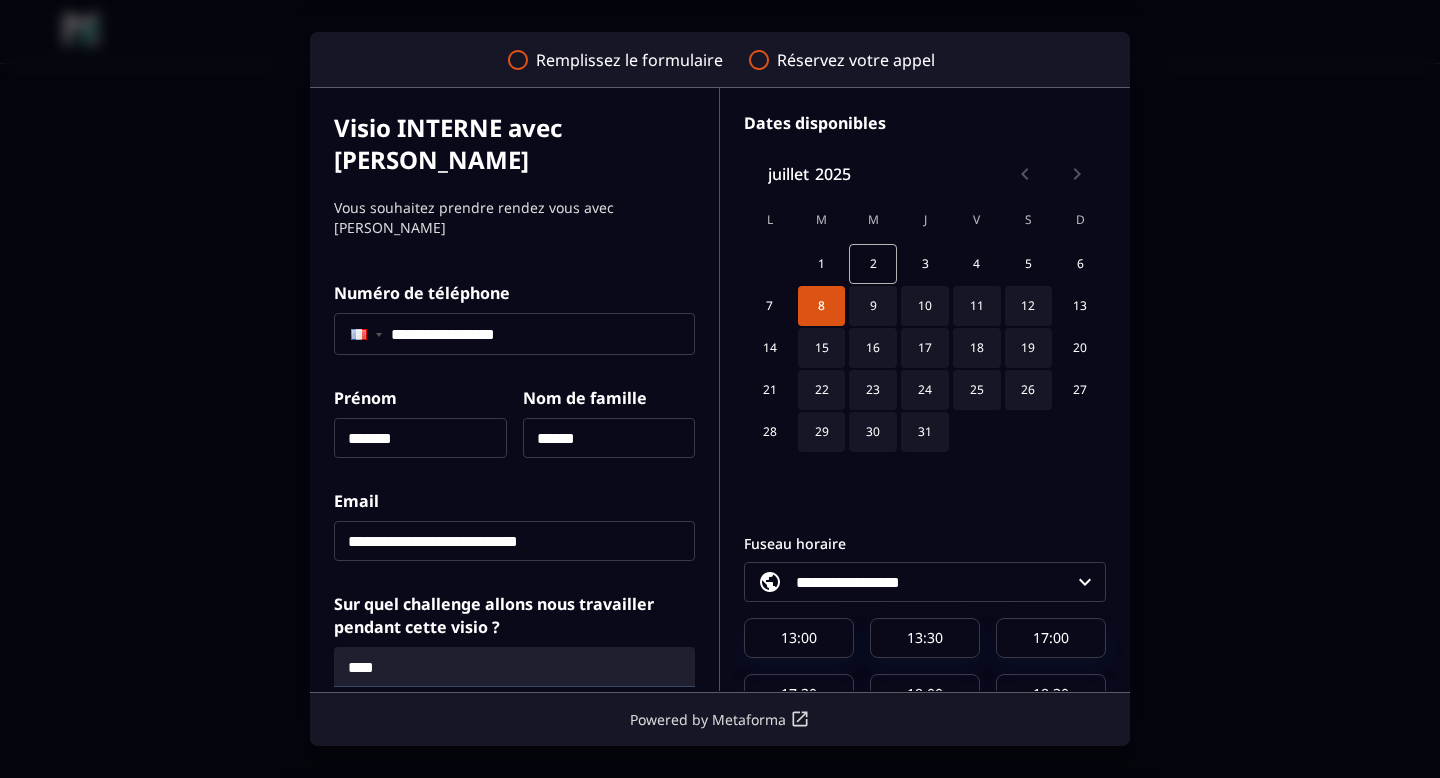 click on "7 8 9 10 11 12 13" at bounding box center (925, 306) 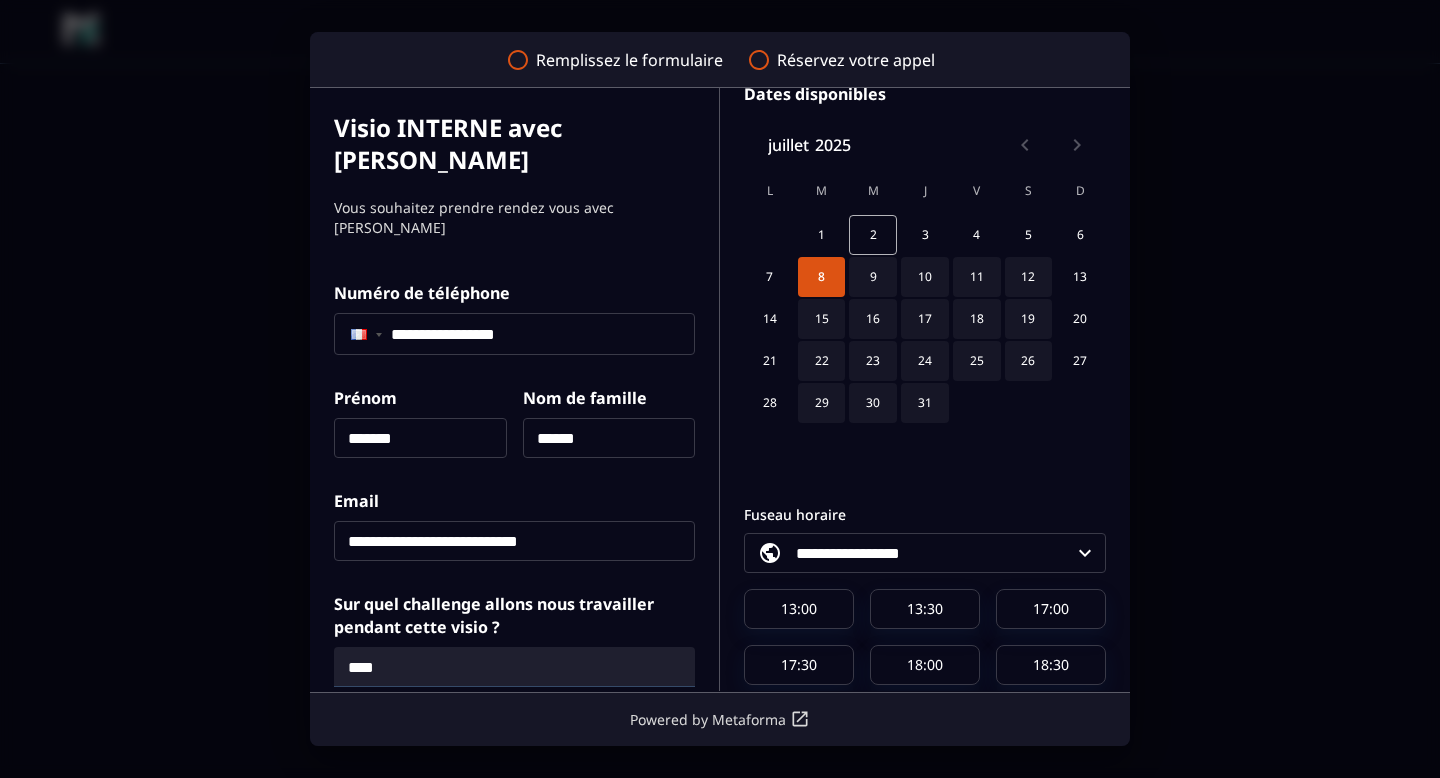 scroll, scrollTop: 28, scrollLeft: 0, axis: vertical 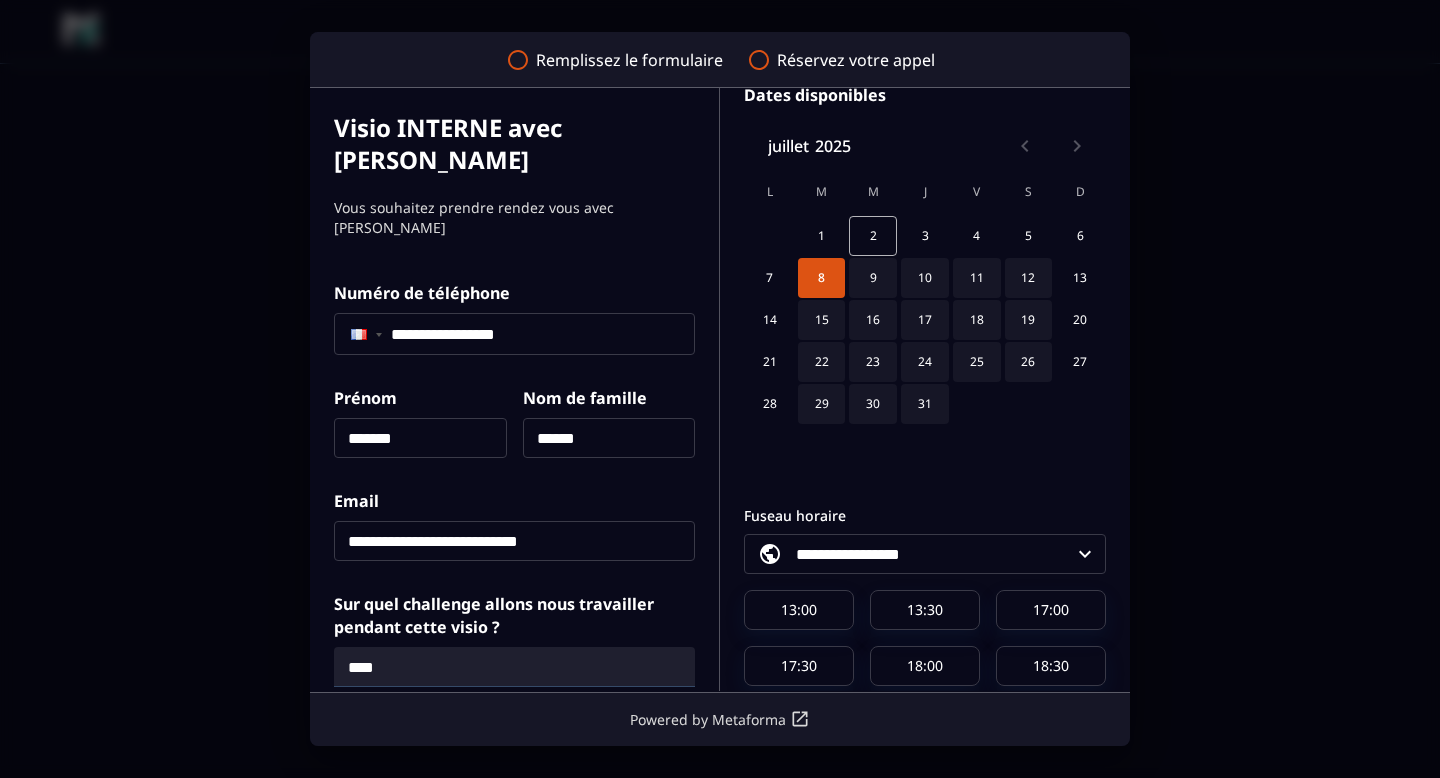 click on "1 2 3 4 5 6" at bounding box center (925, 236) 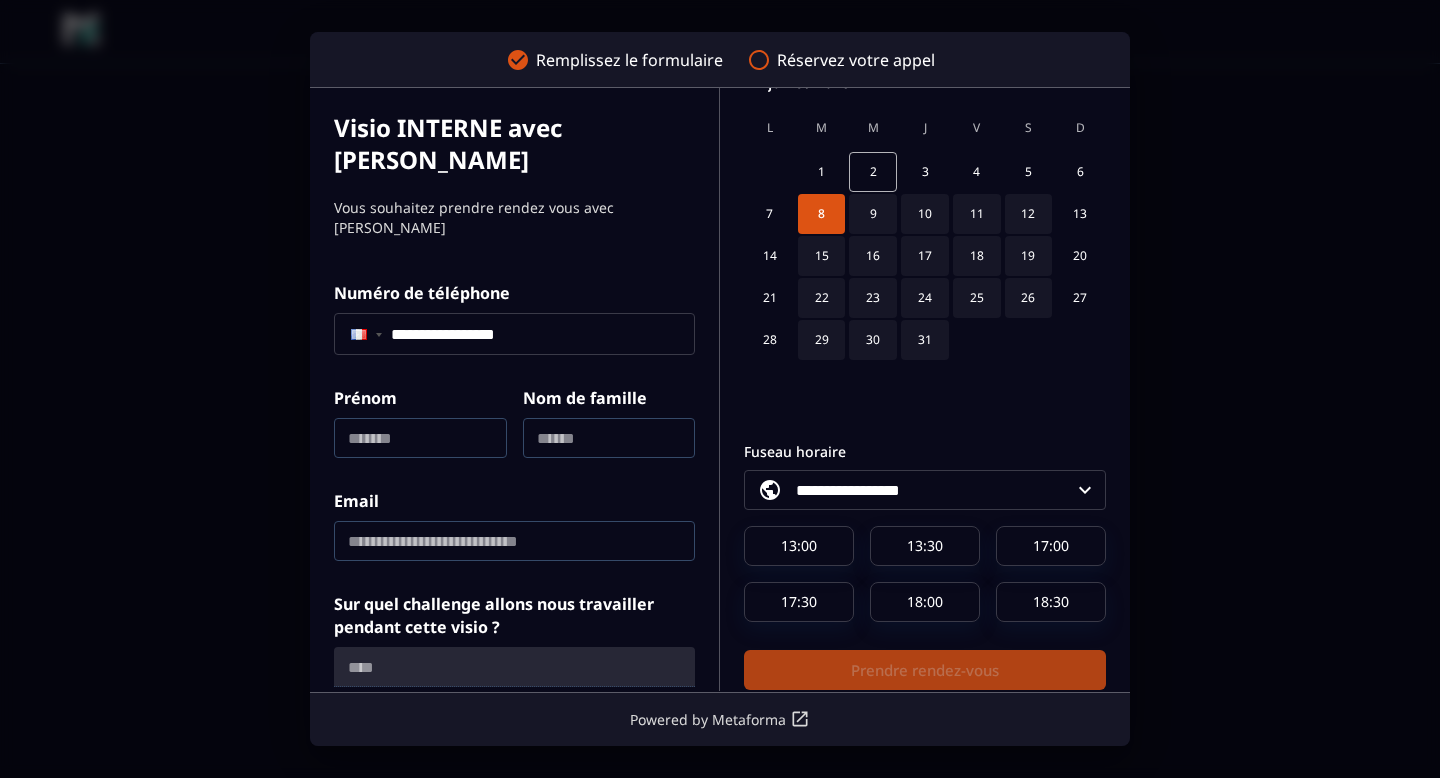 scroll, scrollTop: 131, scrollLeft: 0, axis: vertical 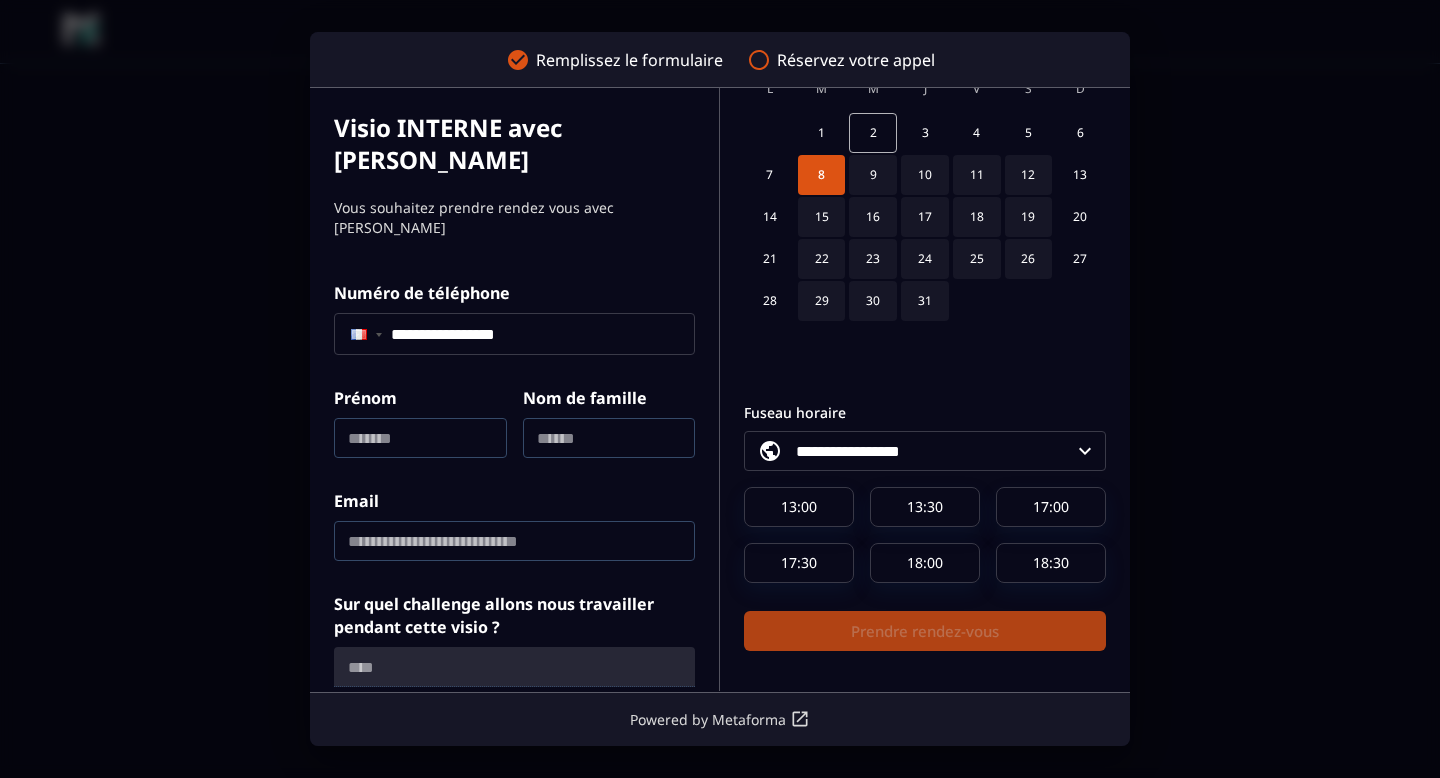 click on "9" at bounding box center [873, 175] 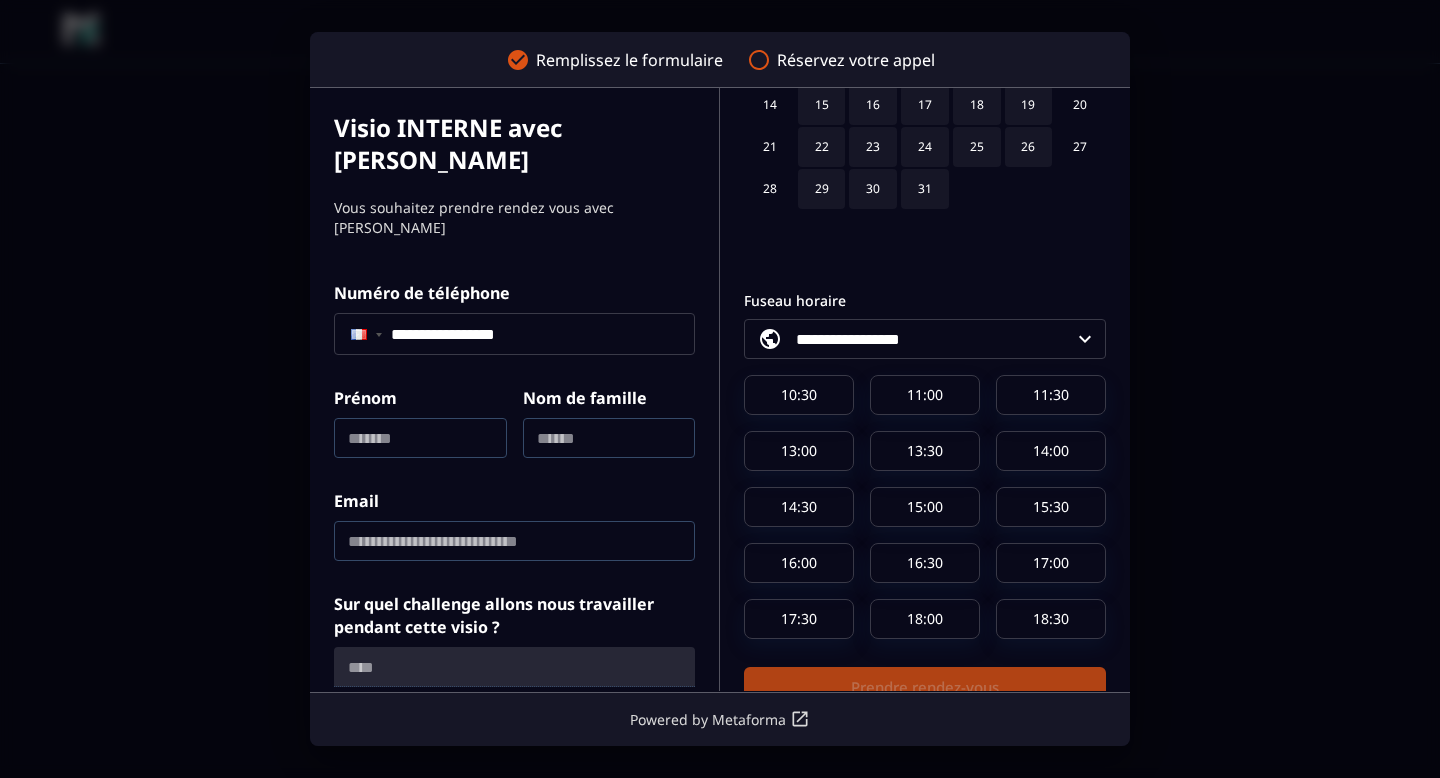 scroll, scrollTop: 0, scrollLeft: 0, axis: both 